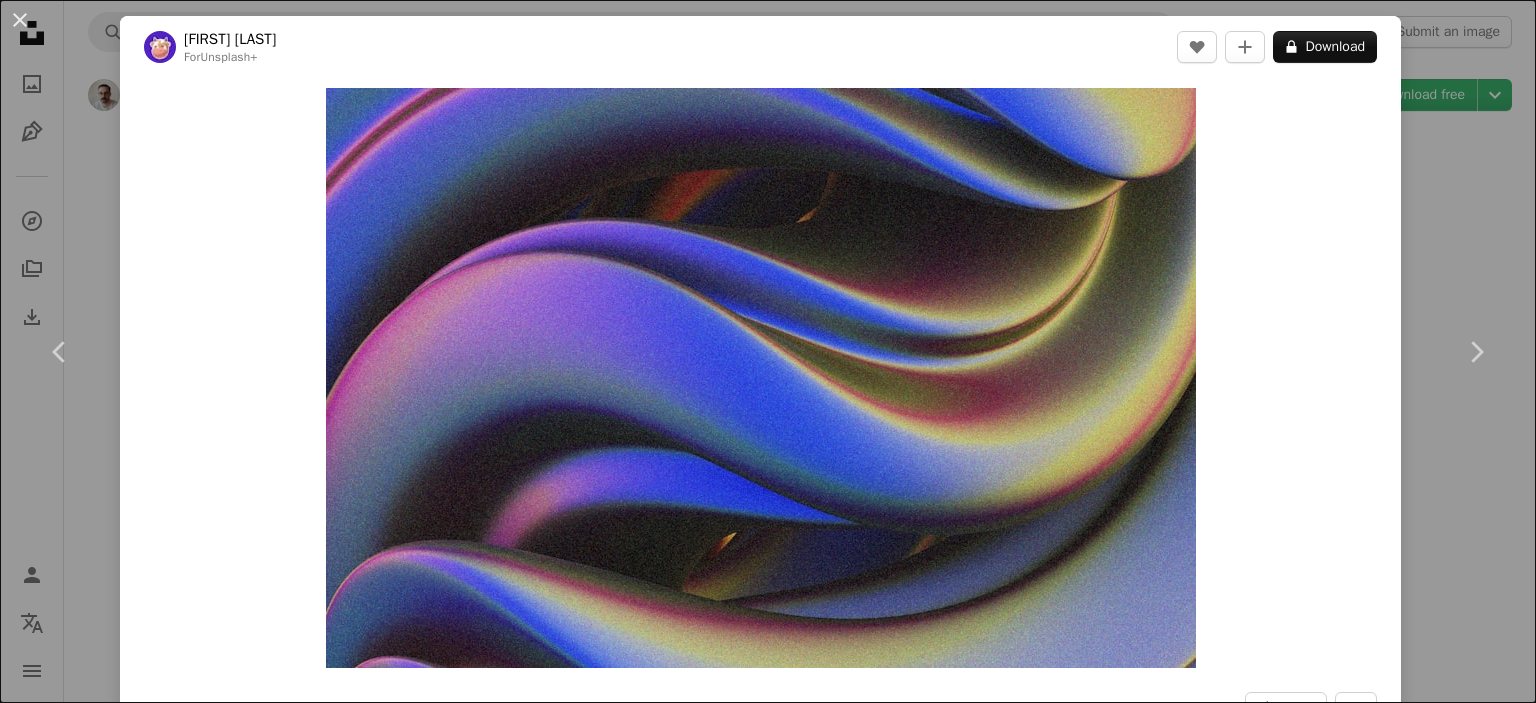 scroll, scrollTop: 8500, scrollLeft: 0, axis: vertical 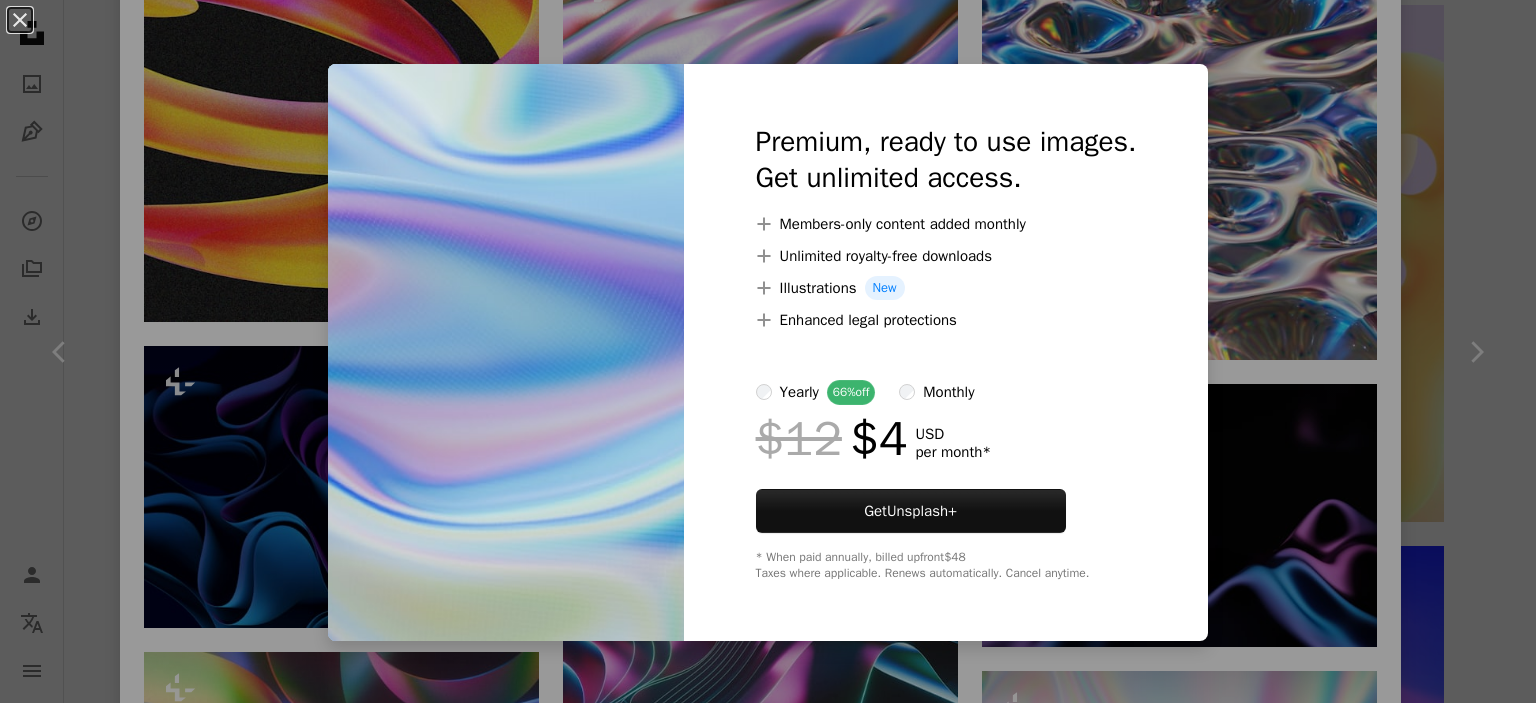 click on "An X shape Premium, ready to use images. Get unlimited access. A plus sign Members-only content added monthly A plus sign Unlimited royalty-free downloads A plus sign Illustrations  New A plus sign Enhanced legal protections yearly 66%  off monthly $12   $4 USD per month * Get  Unsplash+ * When paid annually, billed upfront  $48 Taxes where applicable. Renews automatically. Cancel anytime." at bounding box center (768, 351) 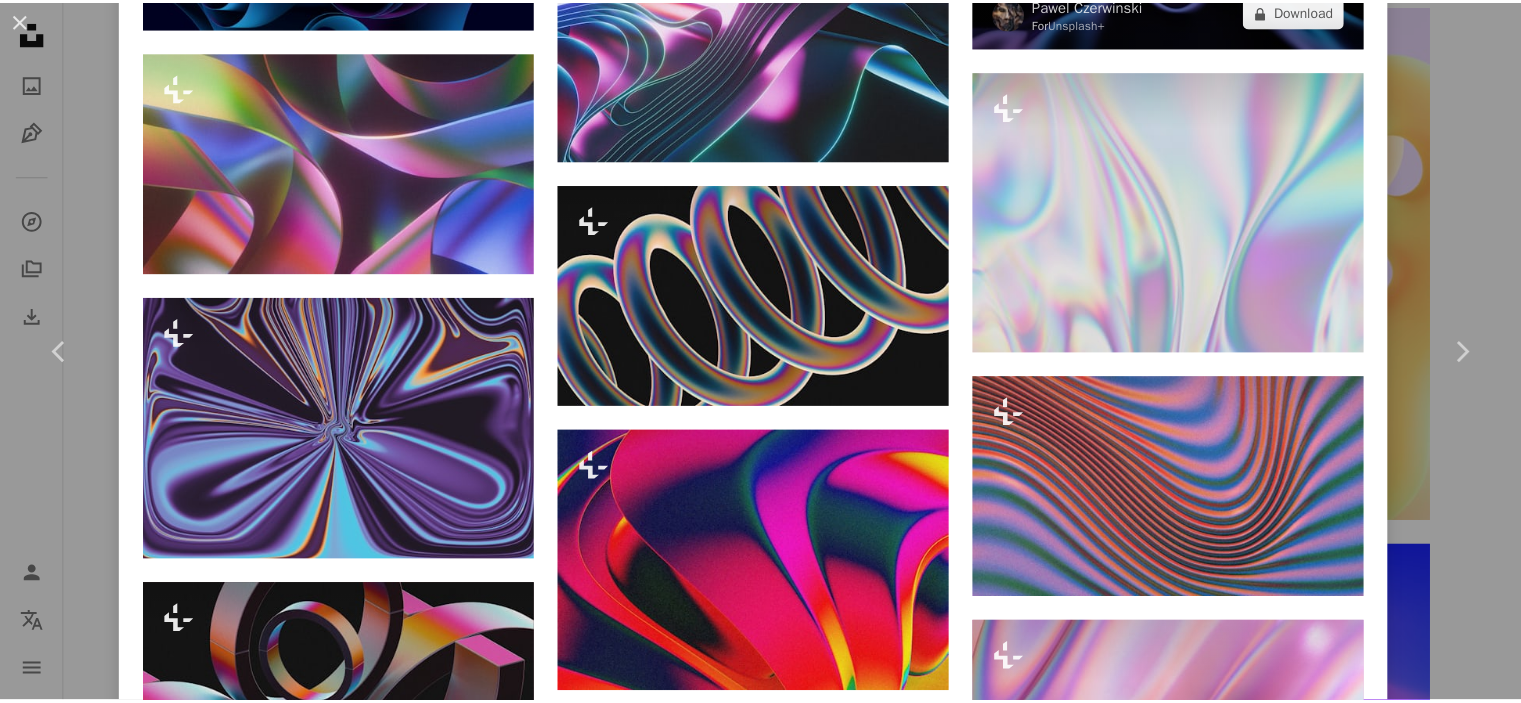 scroll, scrollTop: 3800, scrollLeft: 0, axis: vertical 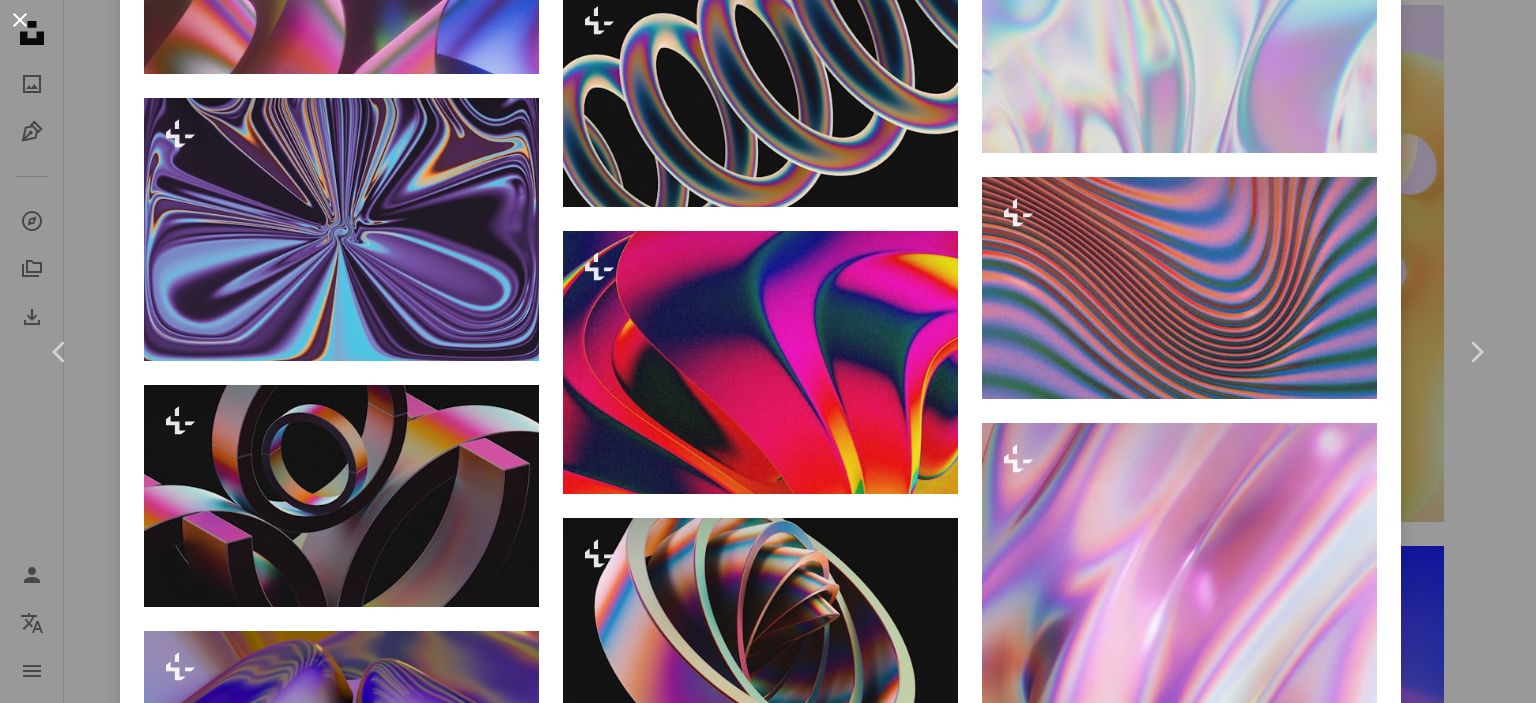 click on "An X shape" at bounding box center (20, 20) 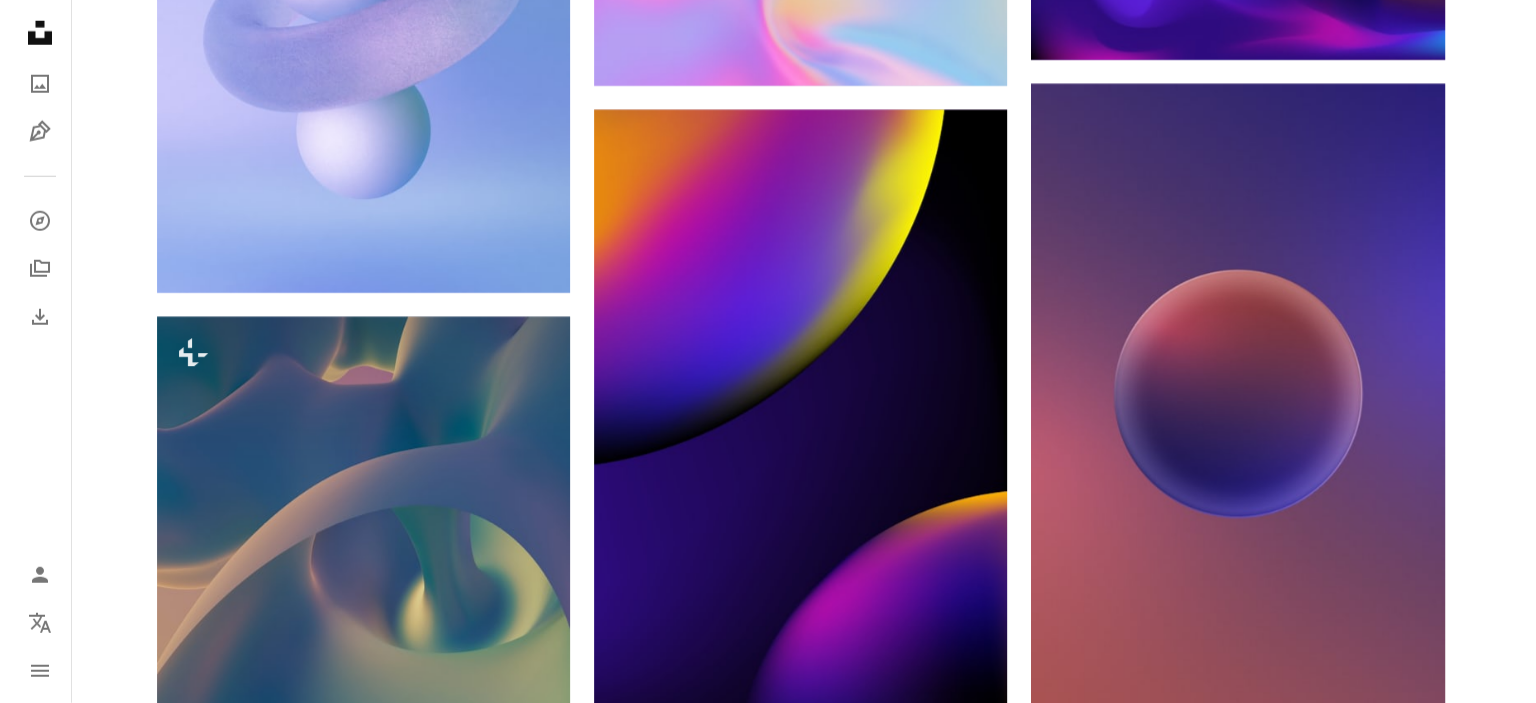 scroll, scrollTop: 13100, scrollLeft: 0, axis: vertical 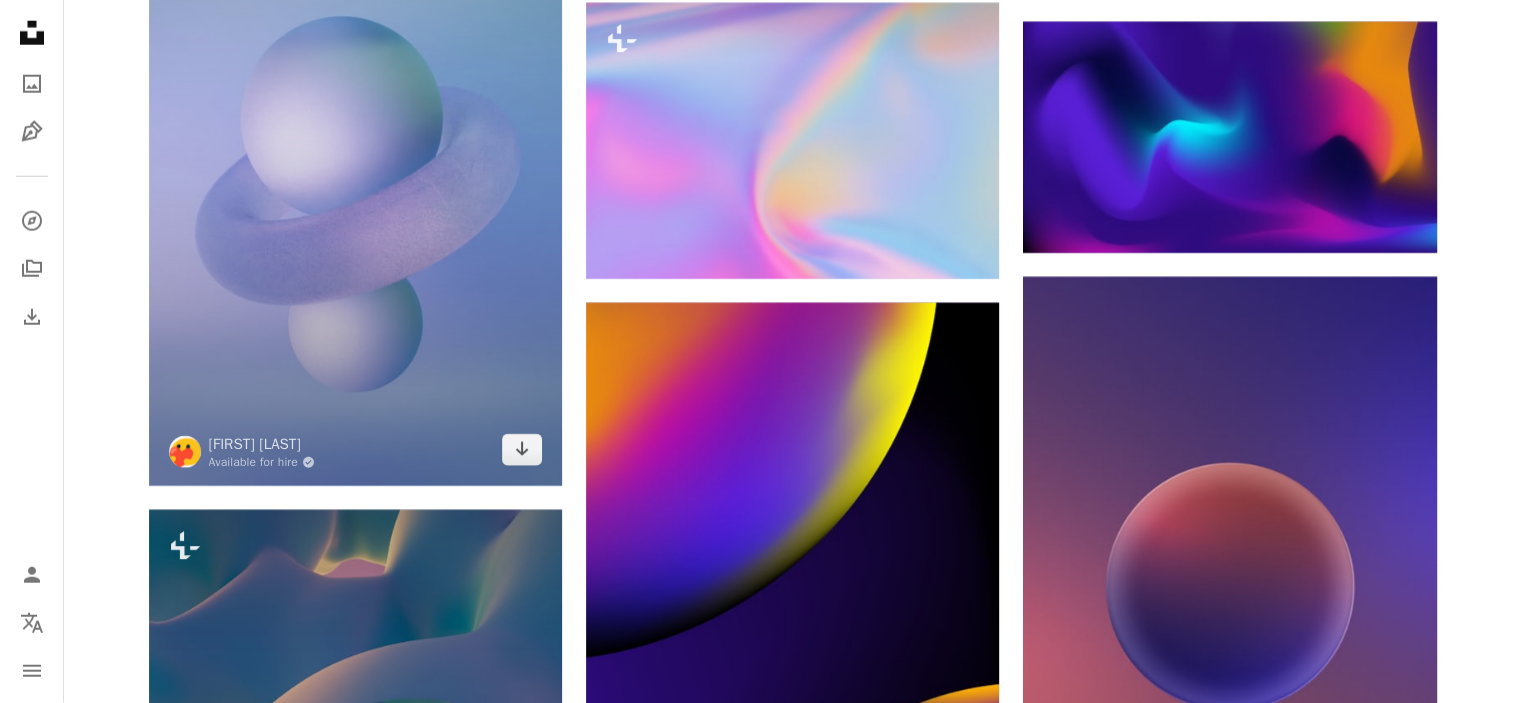 click at bounding box center (355, 118) 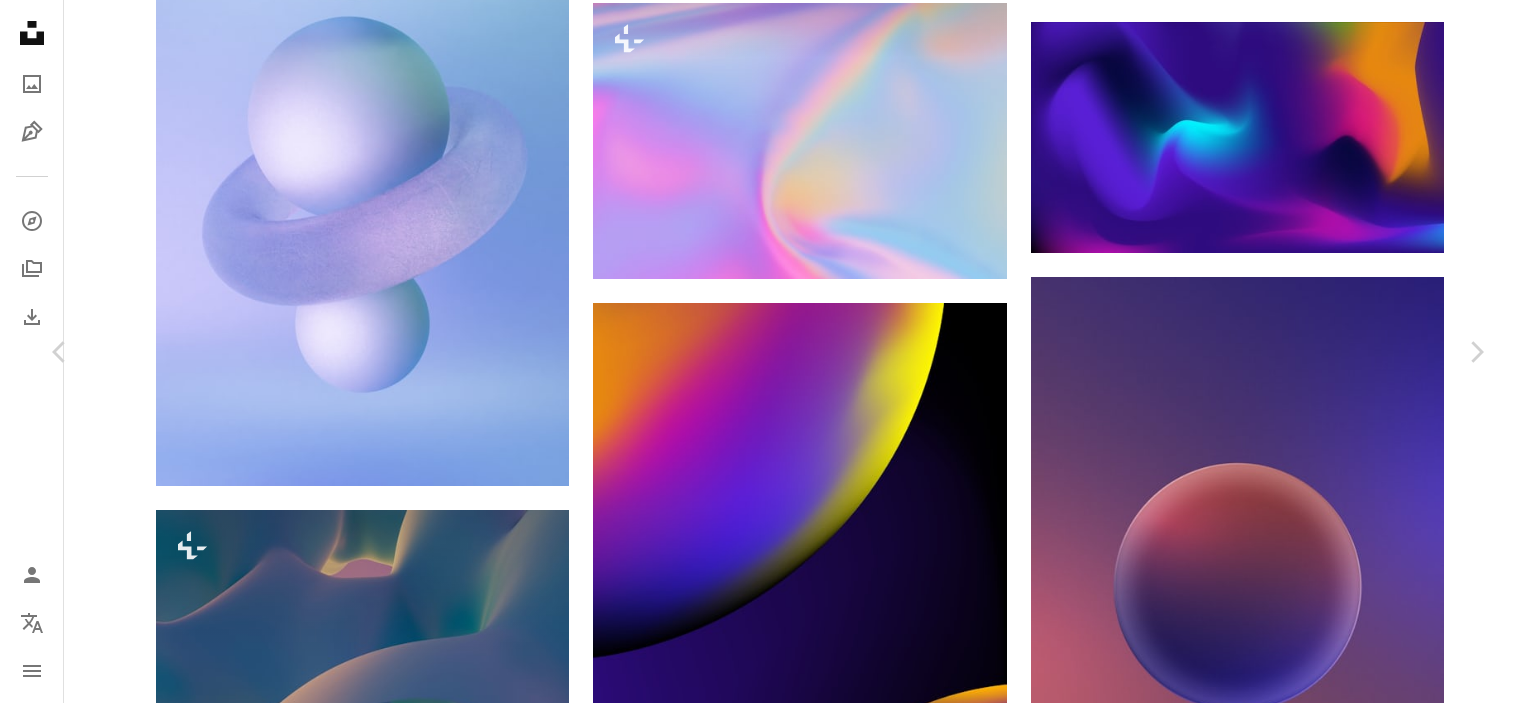 scroll, scrollTop: 25167, scrollLeft: 0, axis: vertical 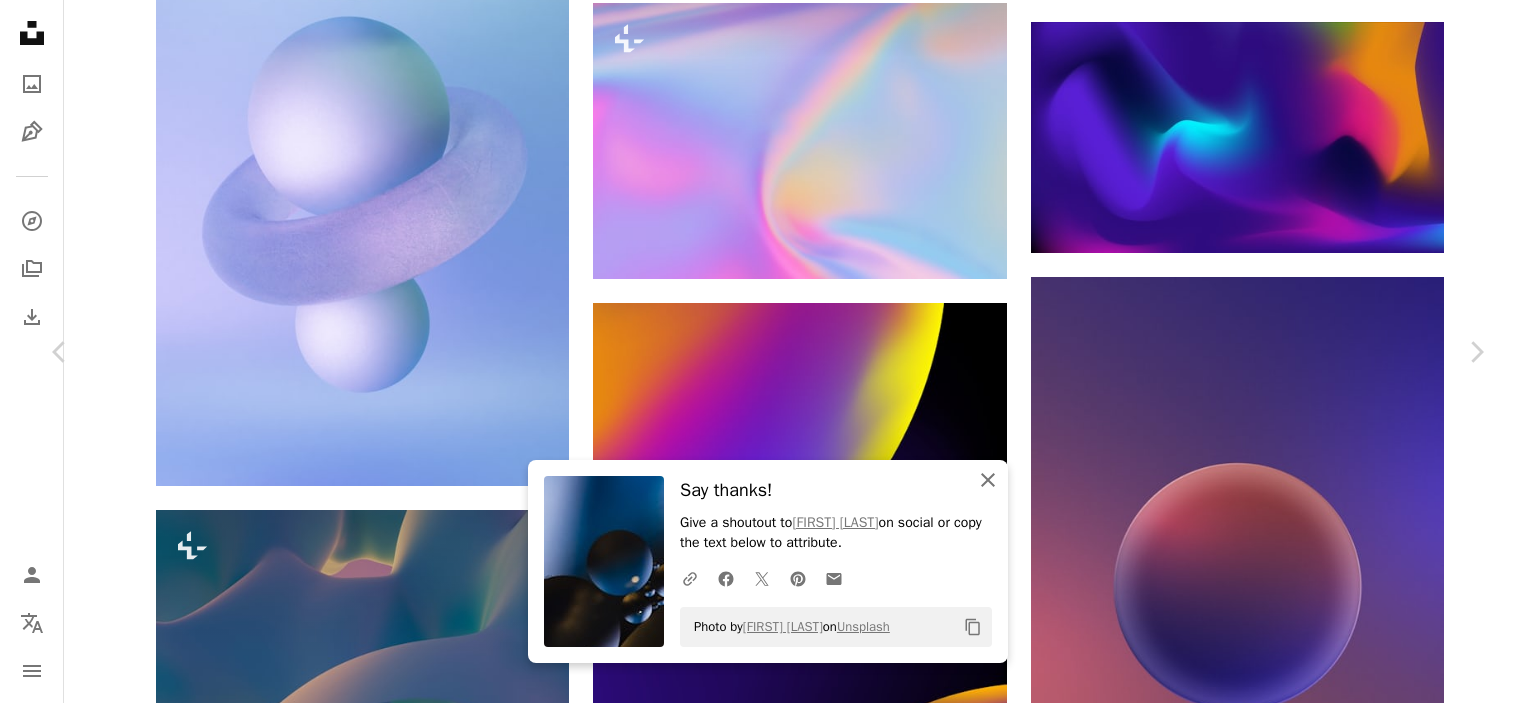 click 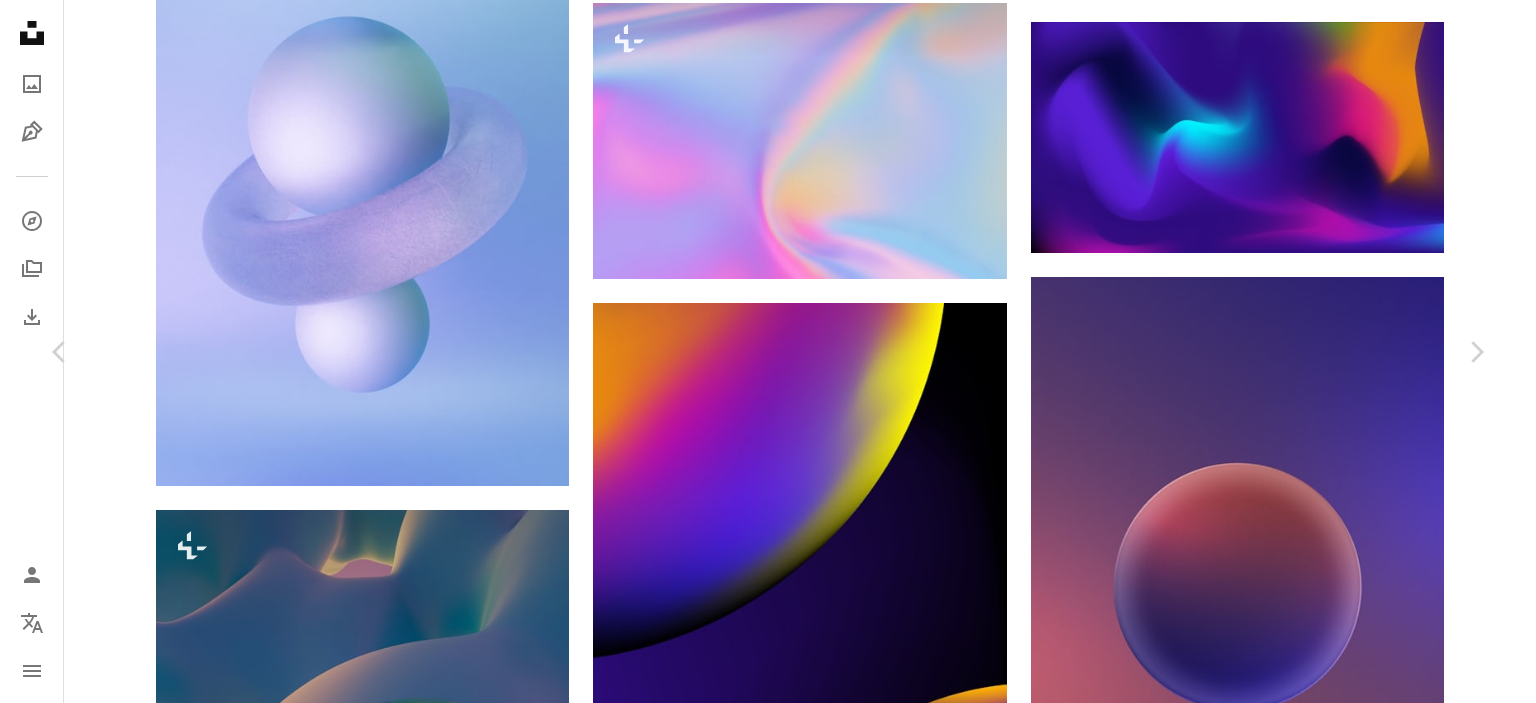 scroll, scrollTop: 1900, scrollLeft: 0, axis: vertical 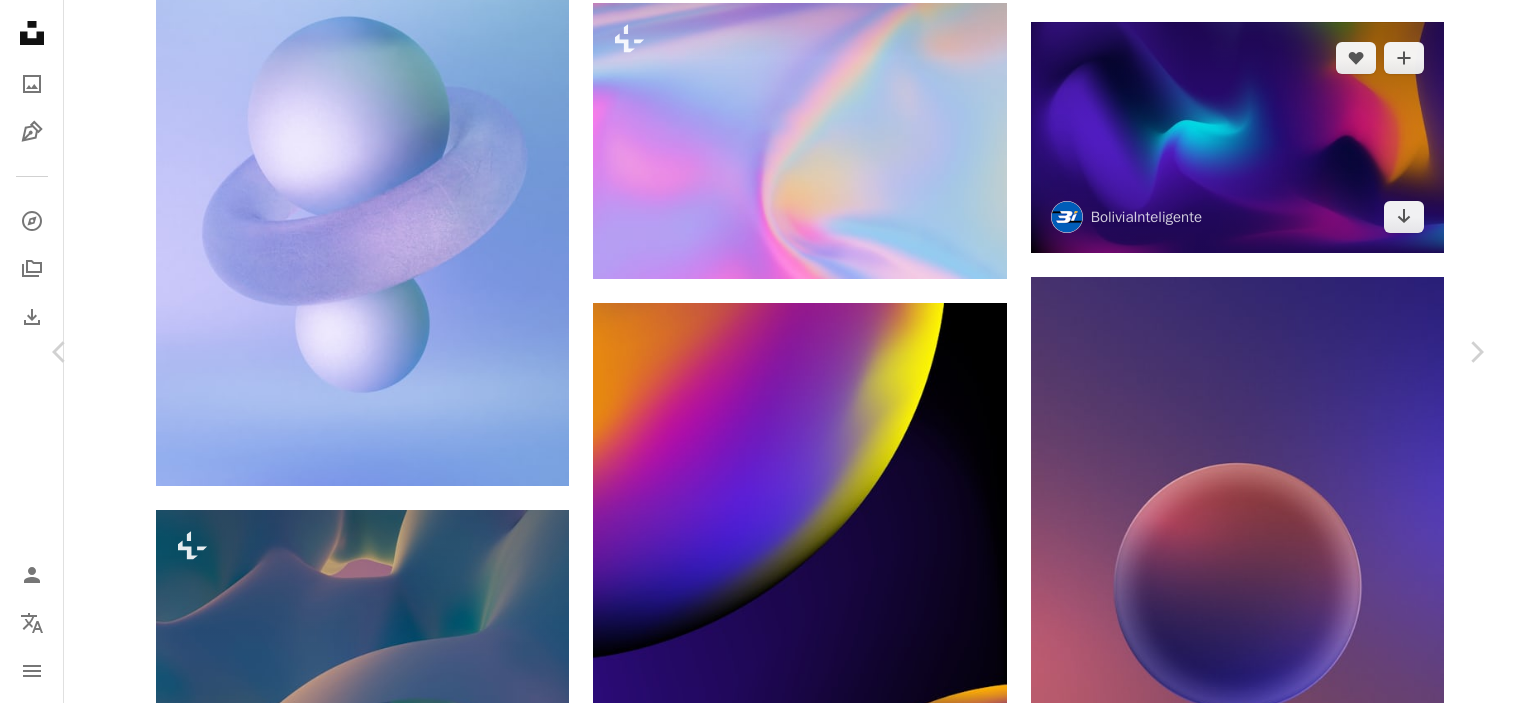 drag, startPoint x: 1472, startPoint y: 60, endPoint x: 1101, endPoint y: 131, distance: 377.7327 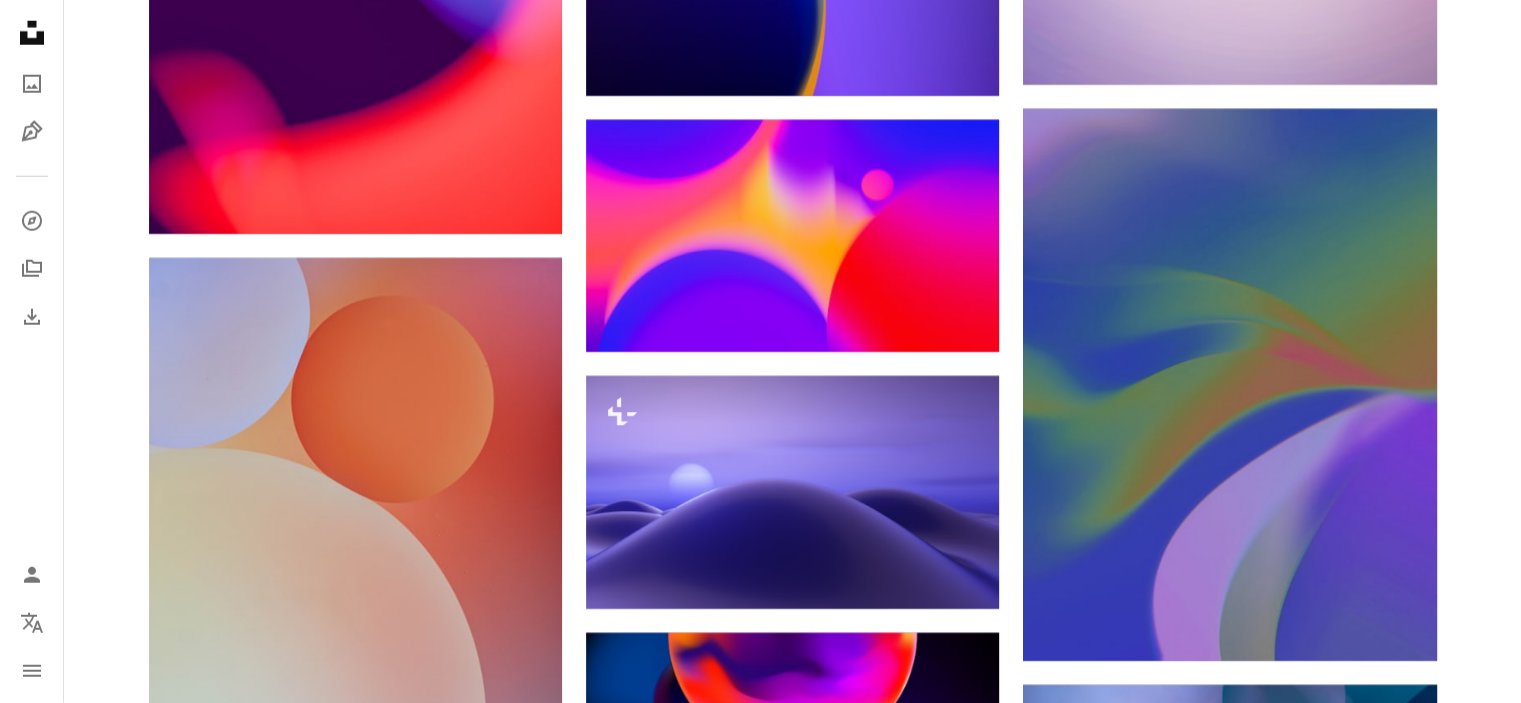 scroll, scrollTop: 0, scrollLeft: 0, axis: both 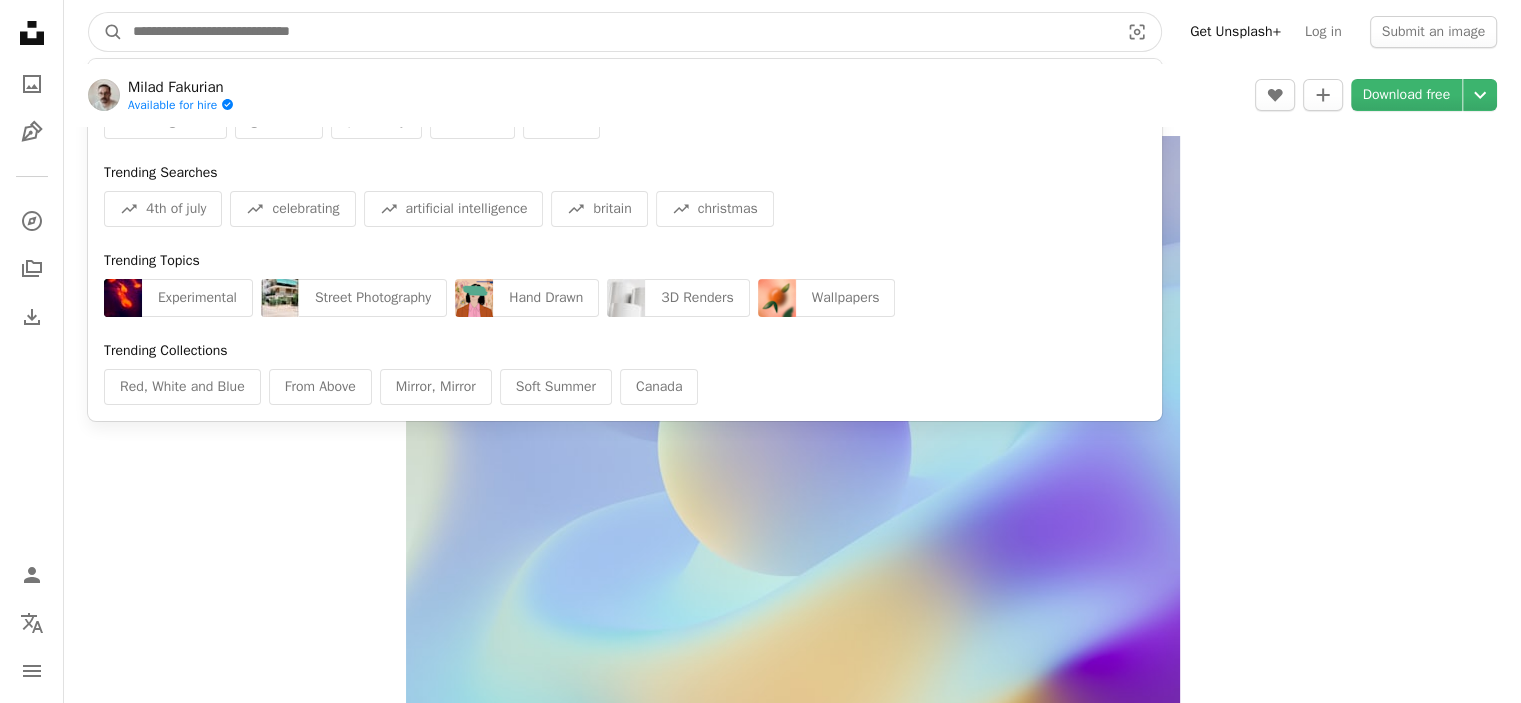click at bounding box center (618, 32) 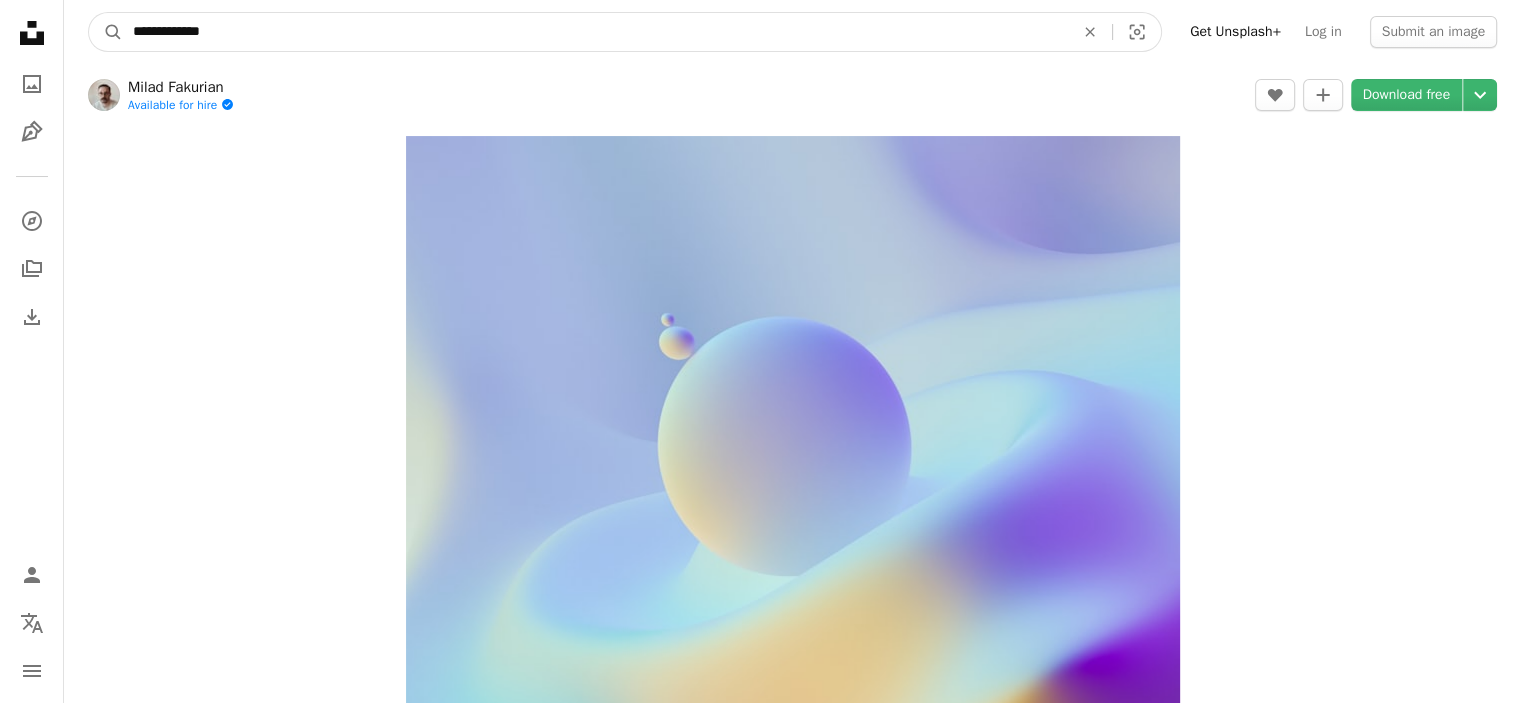type on "**********" 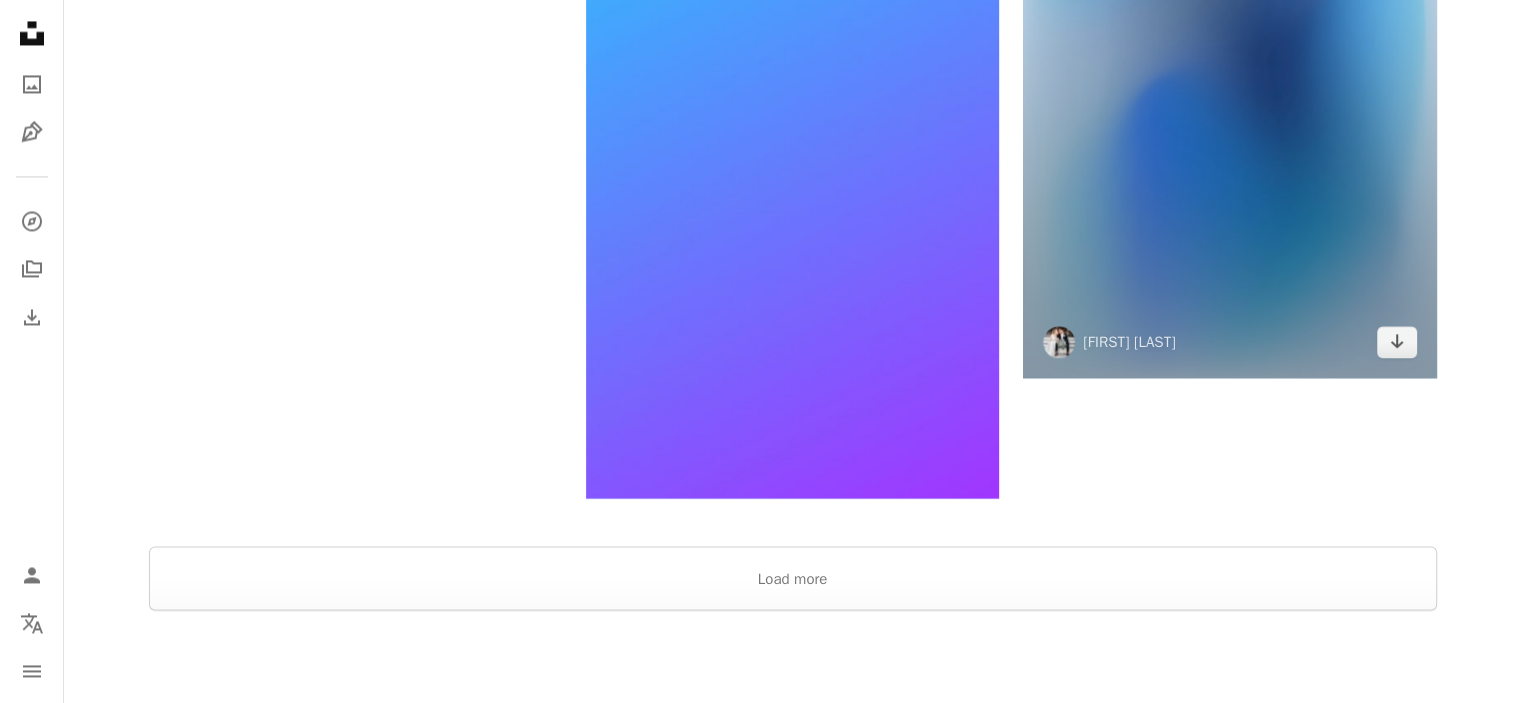scroll, scrollTop: 3400, scrollLeft: 0, axis: vertical 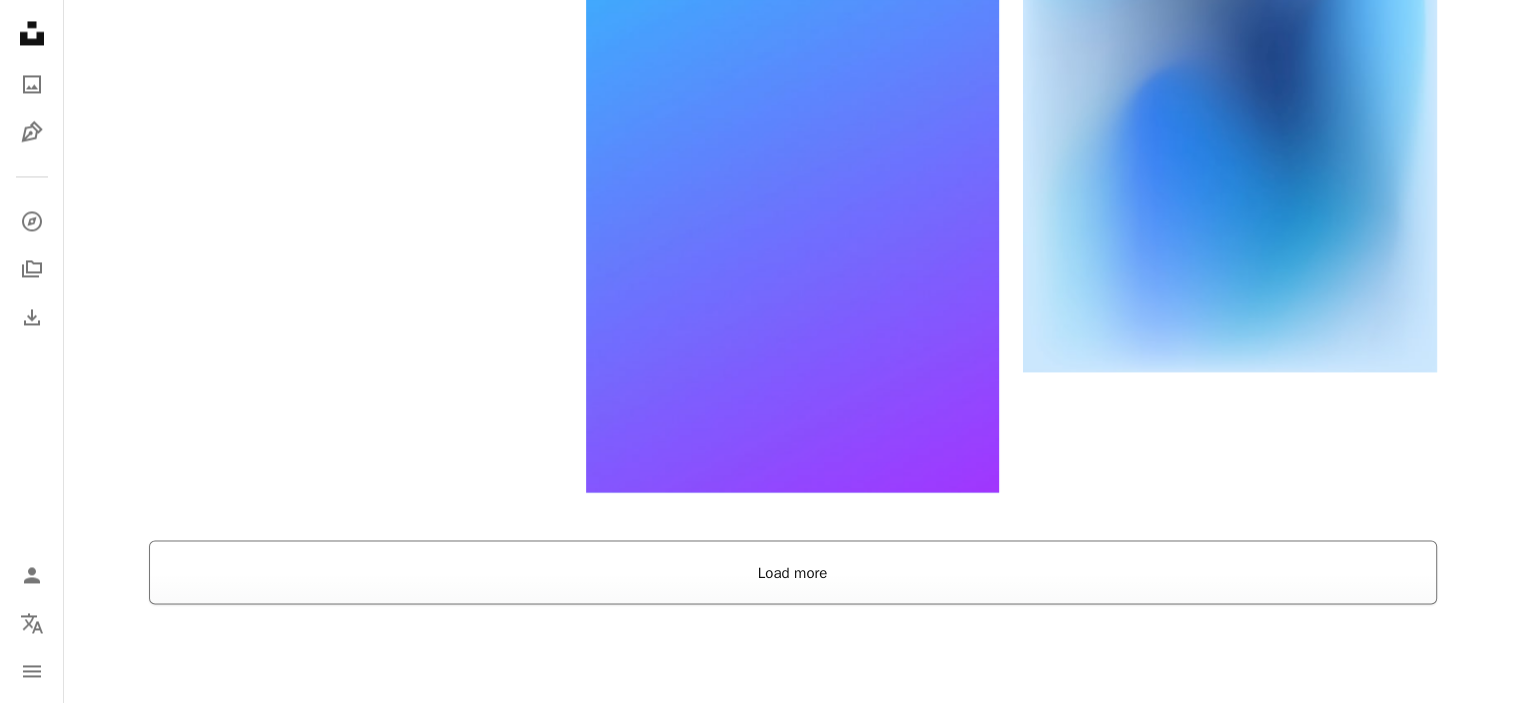 click on "Load more" at bounding box center (793, 572) 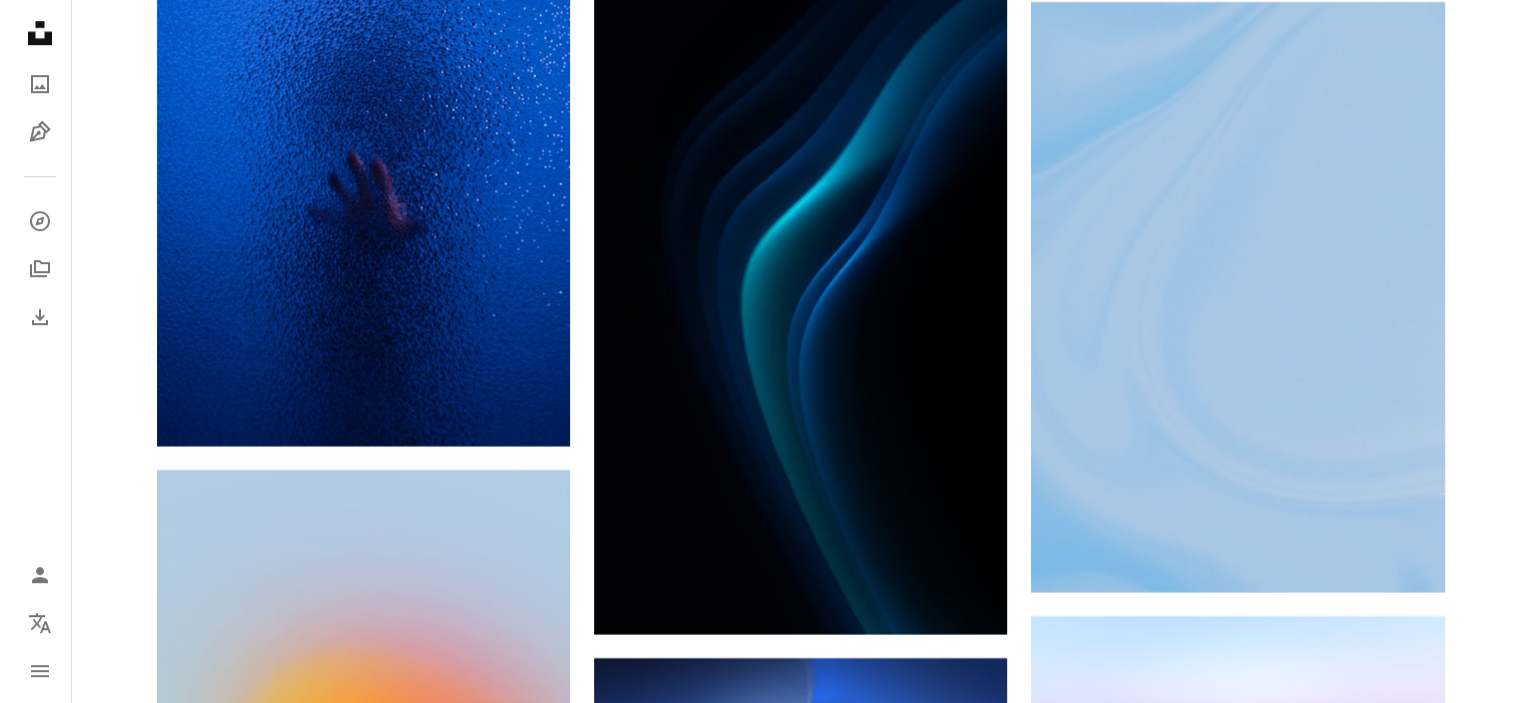 scroll, scrollTop: 9100, scrollLeft: 0, axis: vertical 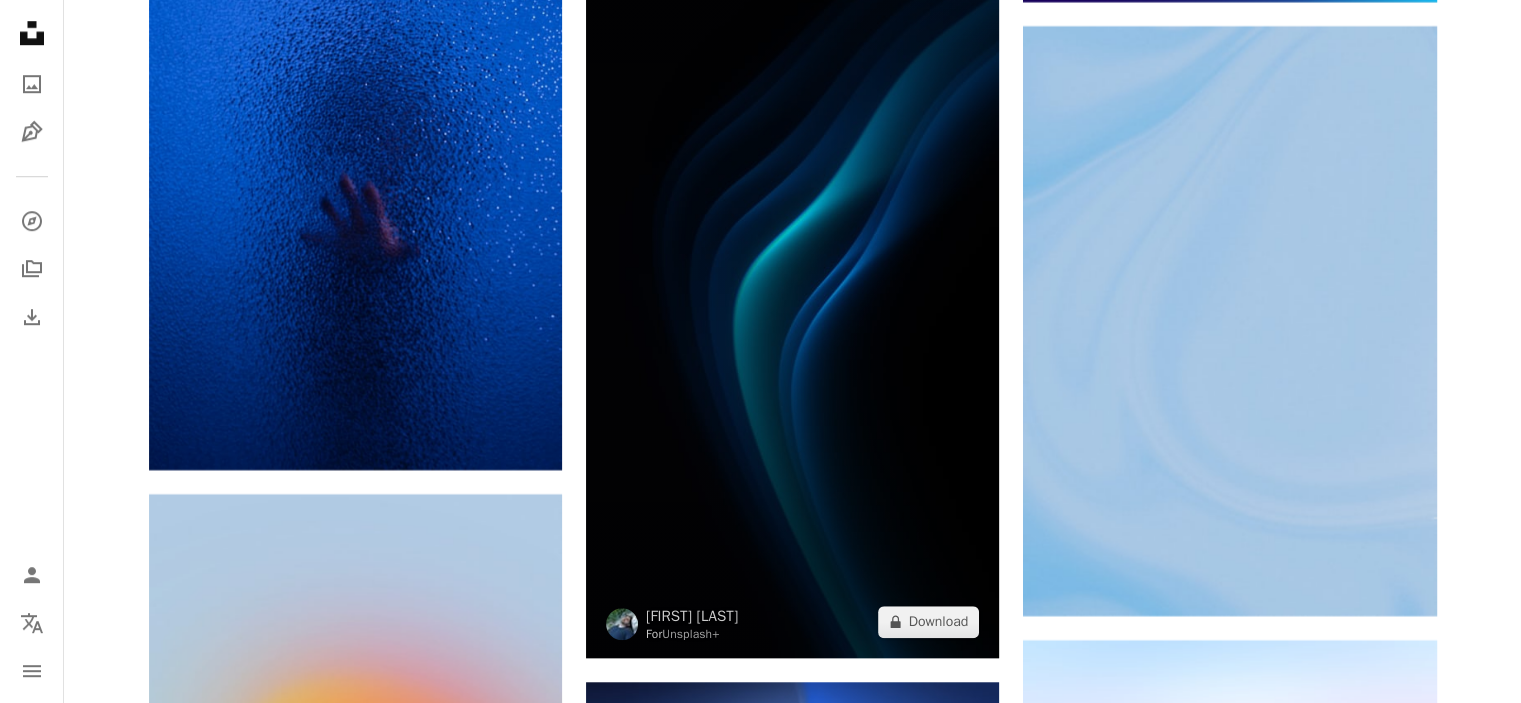 click at bounding box center (792, 290) 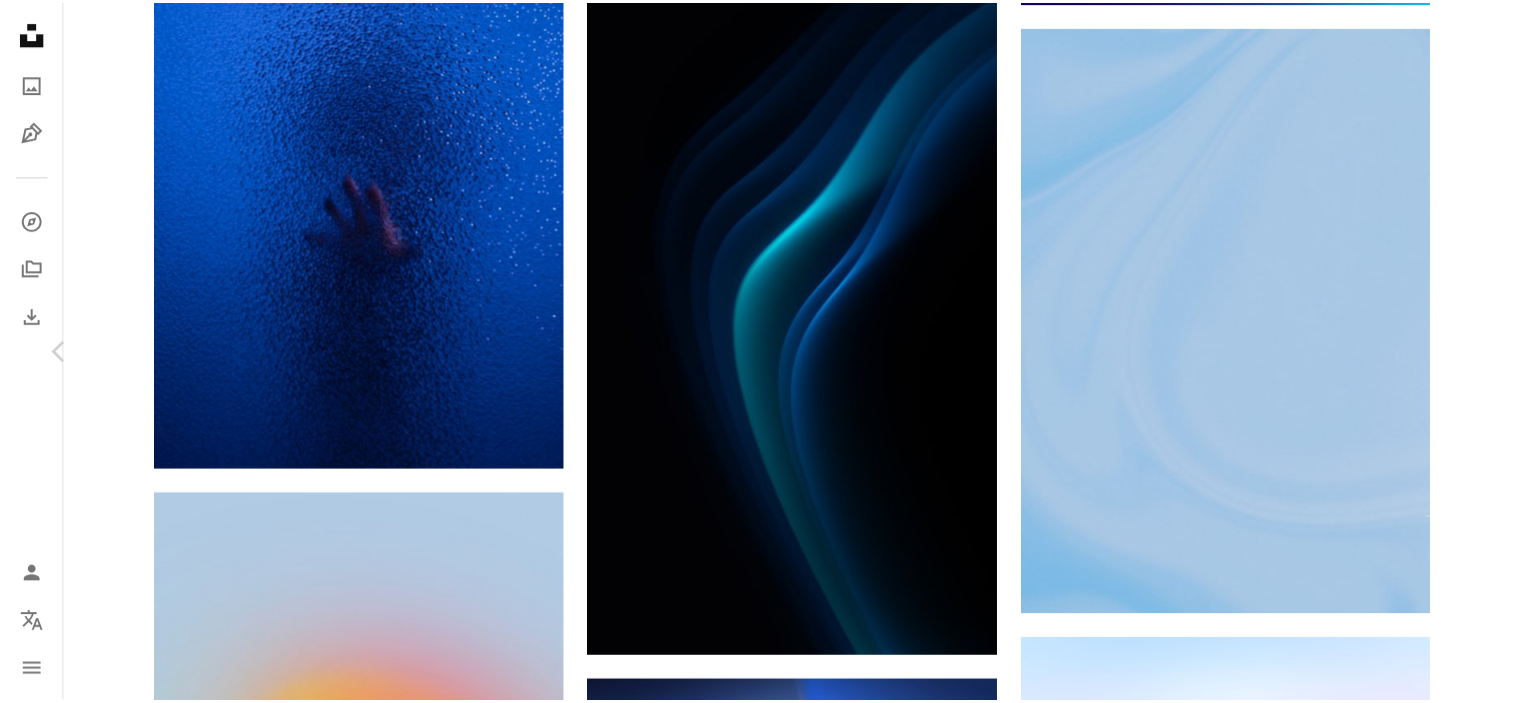 scroll, scrollTop: 2500, scrollLeft: 0, axis: vertical 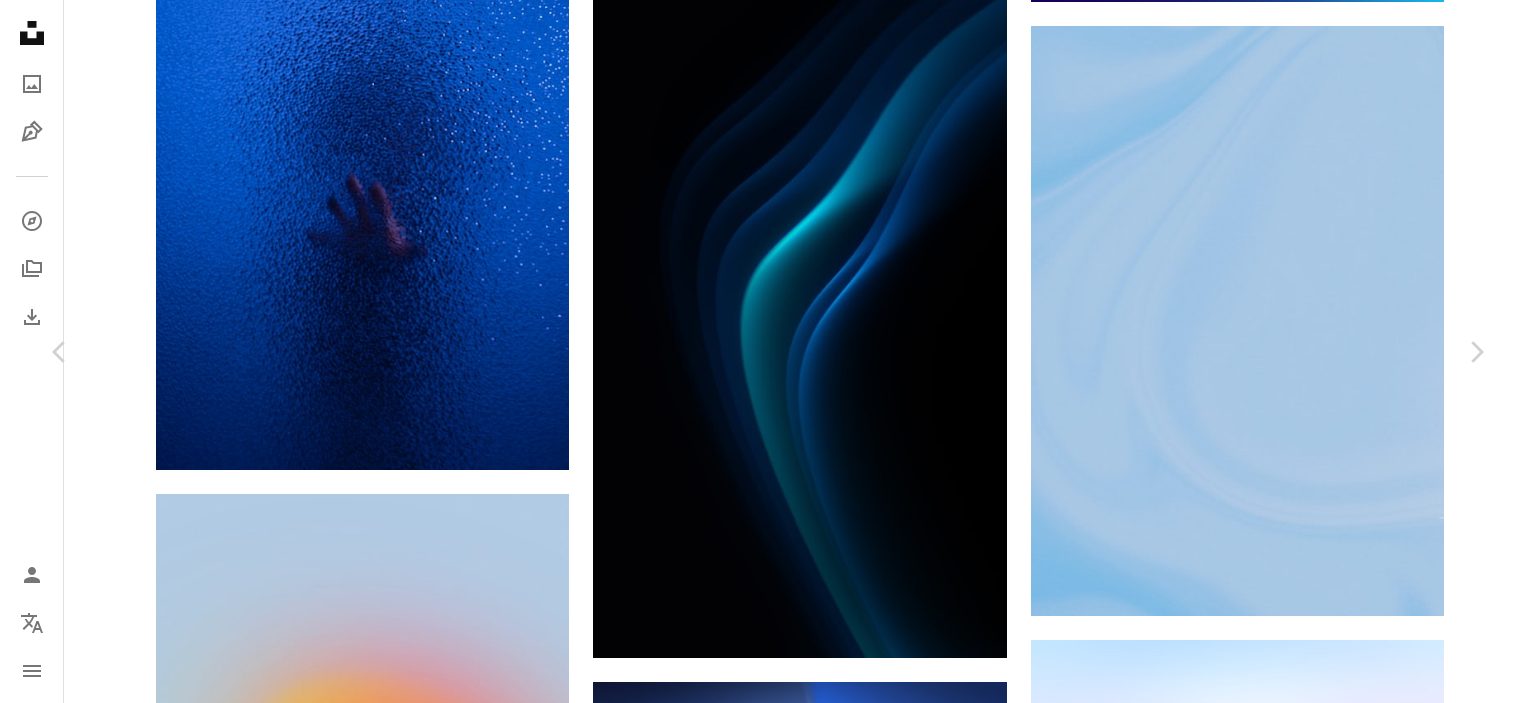 click on "[FIRST] [LAST]" at bounding box center [768, 4740] 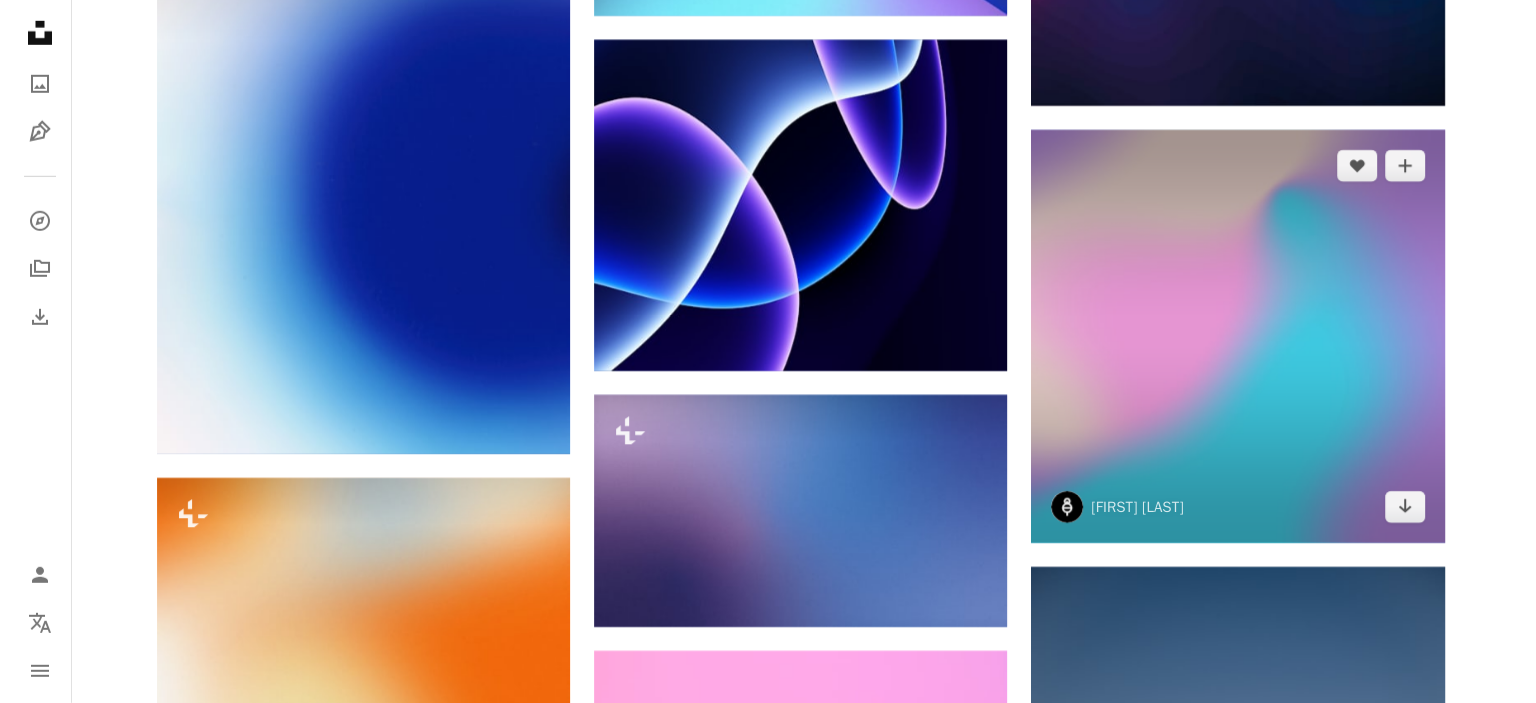 scroll, scrollTop: 21300, scrollLeft: 0, axis: vertical 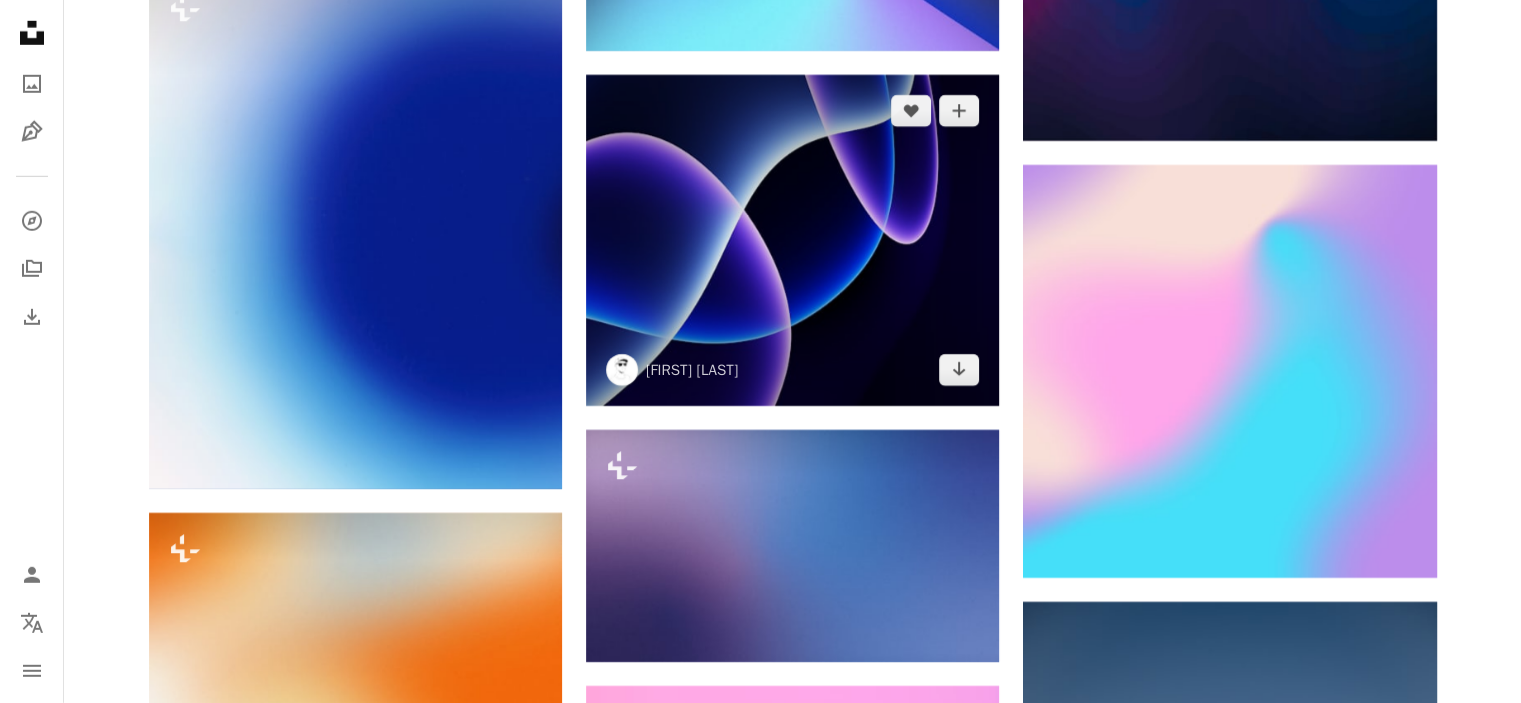 click at bounding box center (792, 240) 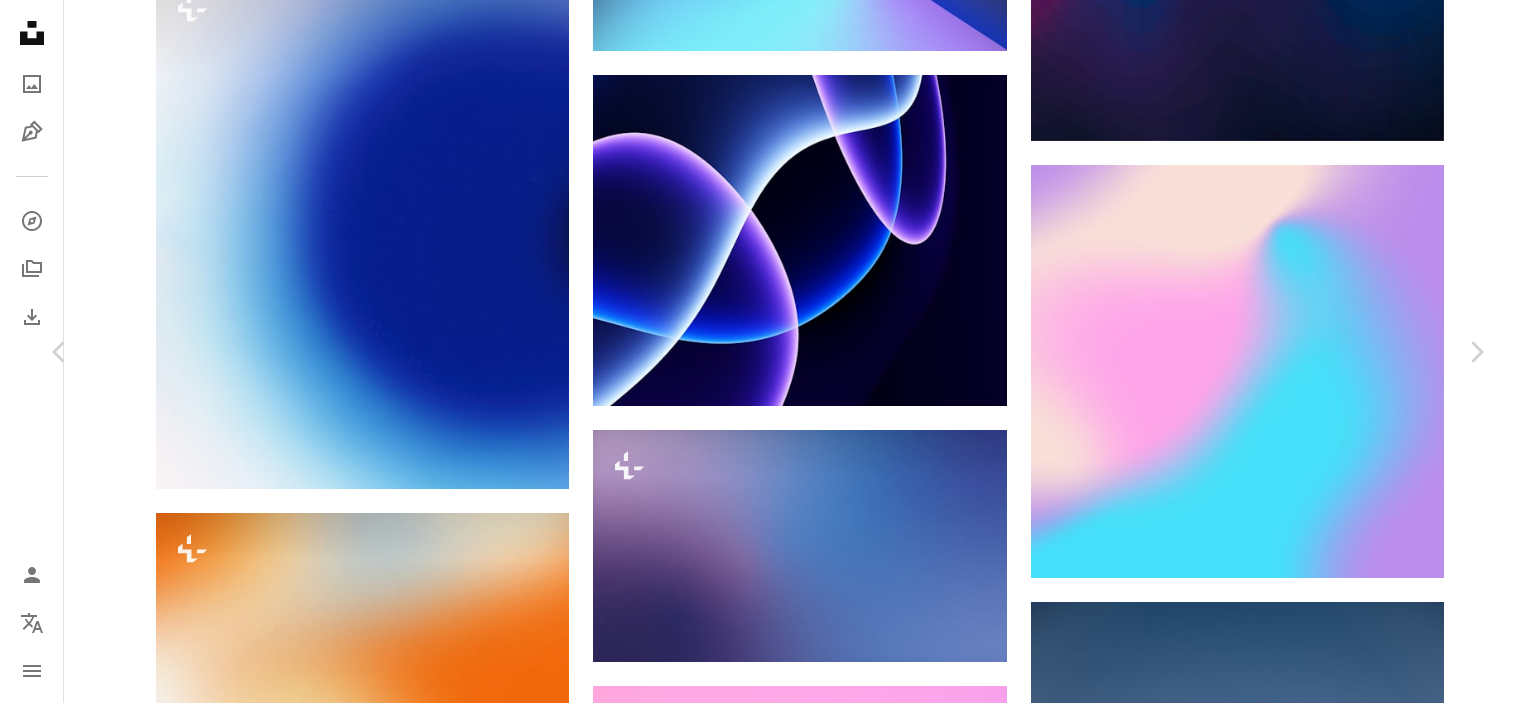 scroll, scrollTop: 0, scrollLeft: 0, axis: both 